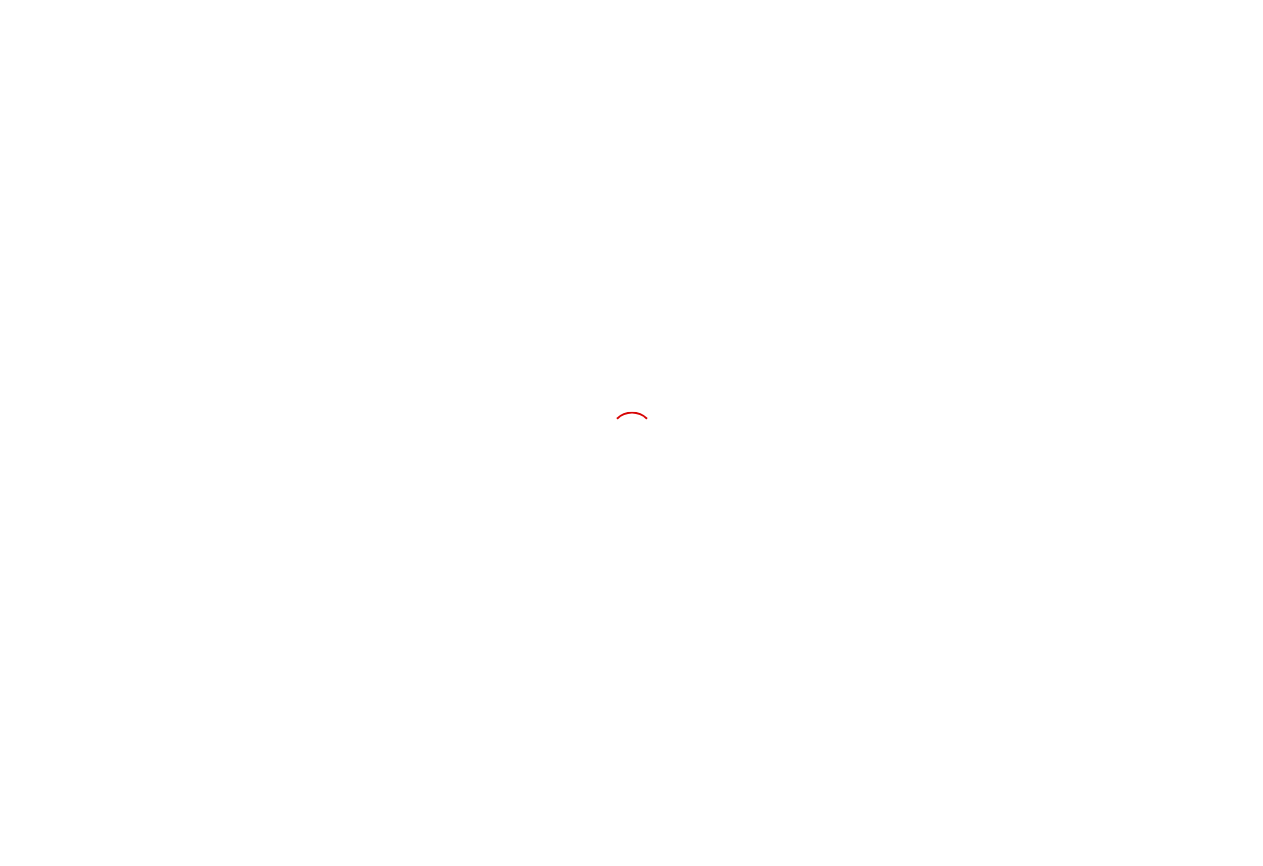 scroll, scrollTop: 0, scrollLeft: 0, axis: both 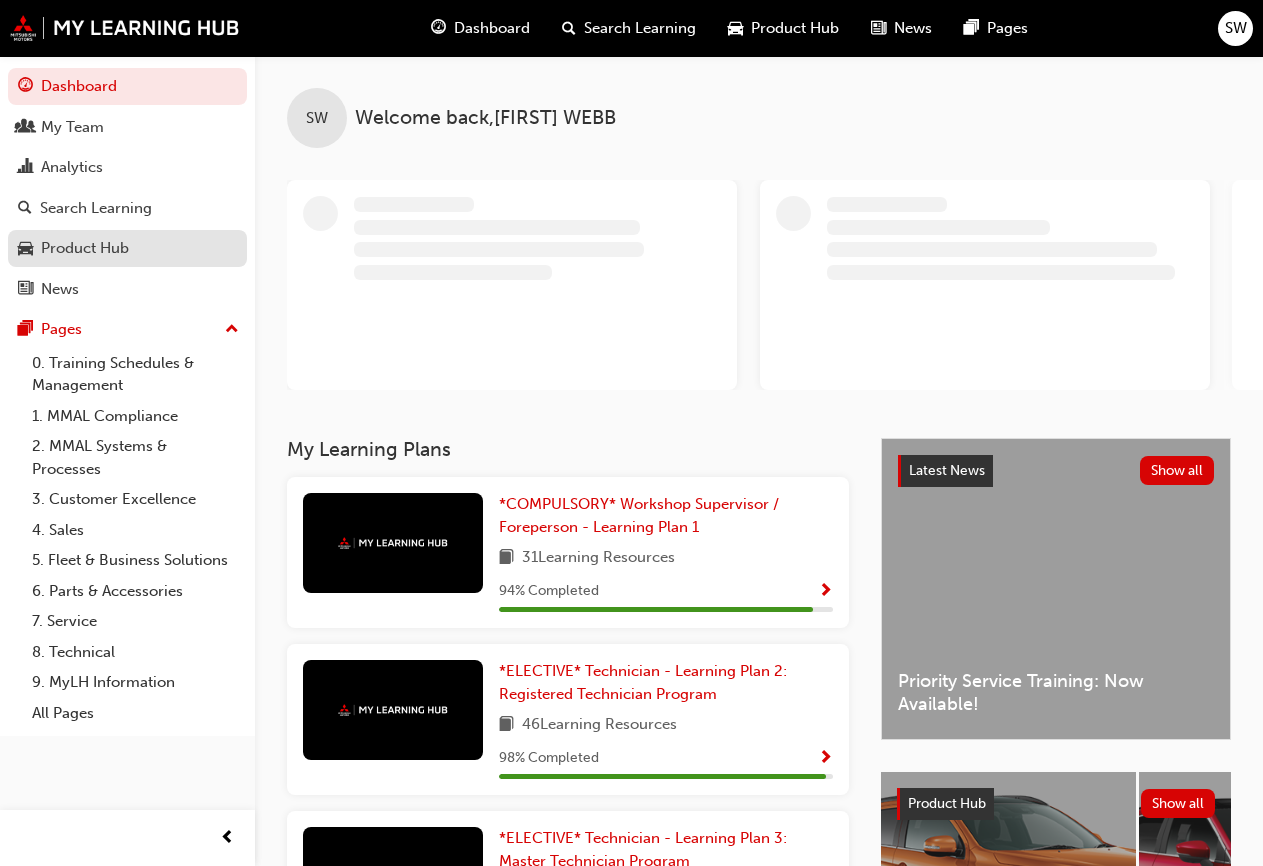 click on "Product Hub" at bounding box center (85, 248) 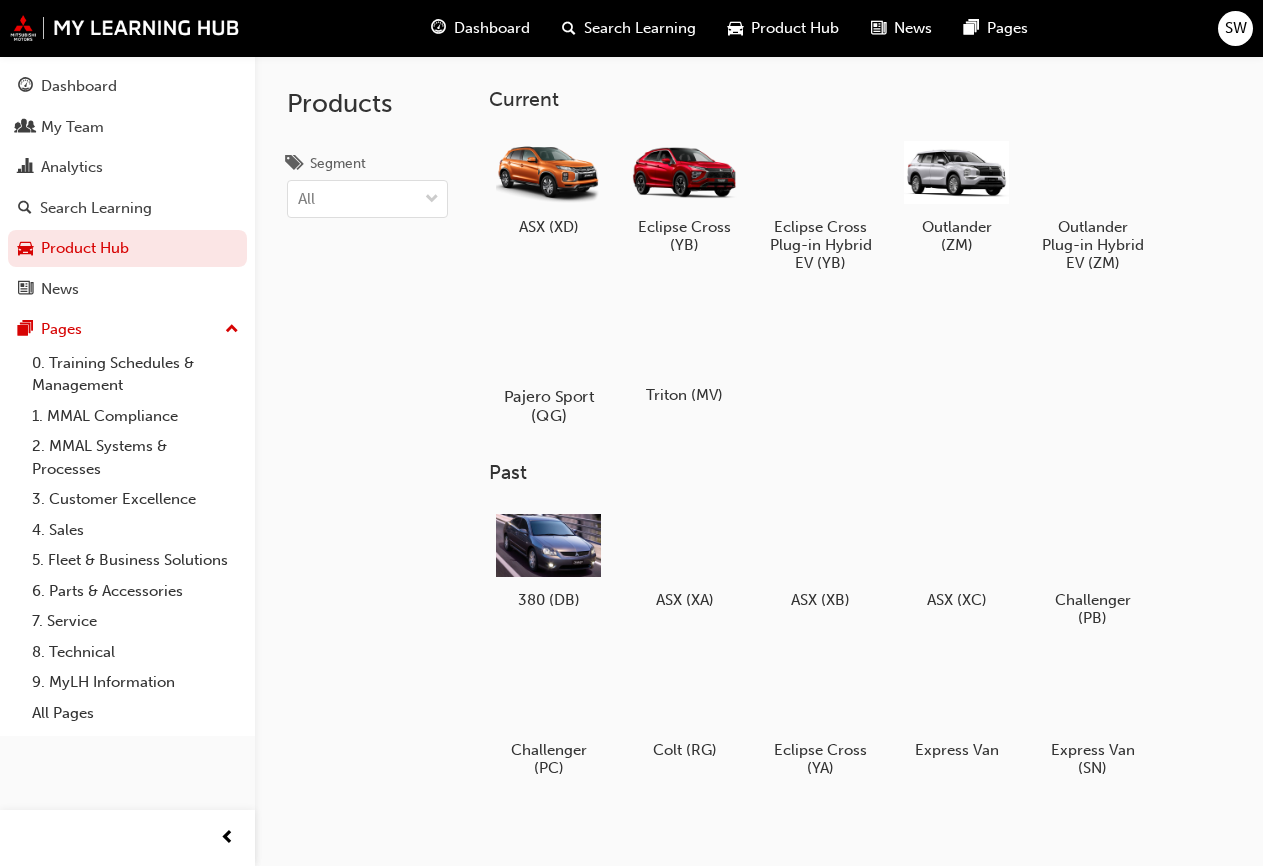 scroll, scrollTop: 0, scrollLeft: 0, axis: both 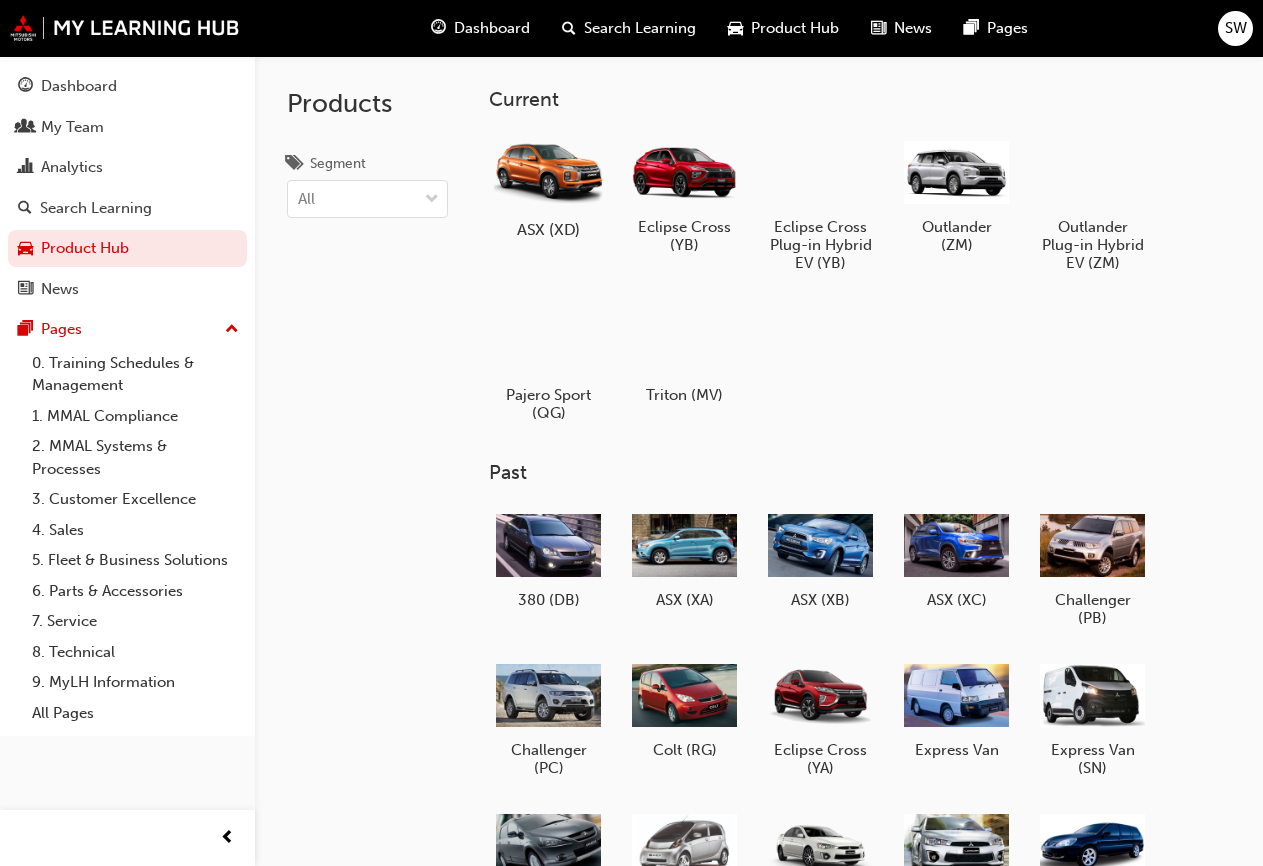 click at bounding box center [548, 172] 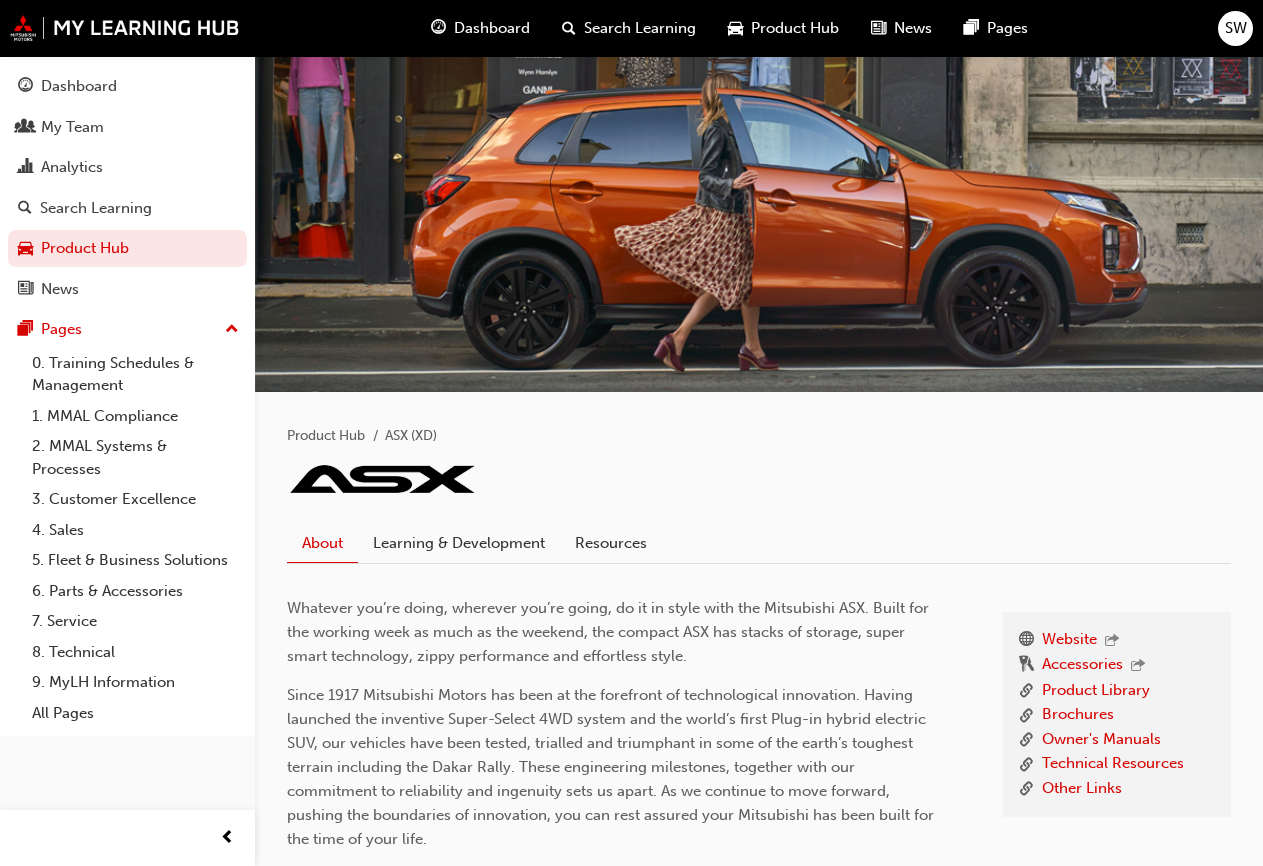 scroll, scrollTop: 0, scrollLeft: 0, axis: both 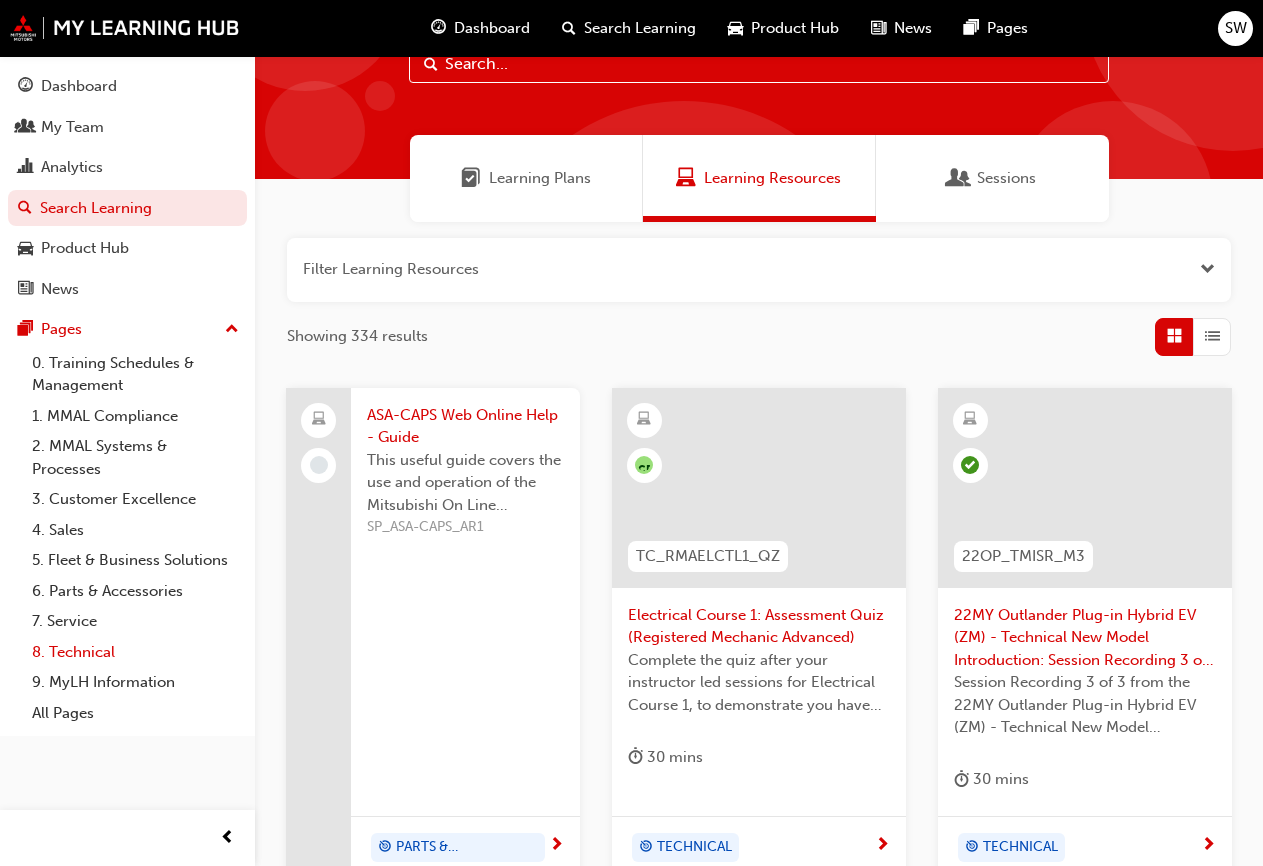 click on "8. Technical" at bounding box center [135, 652] 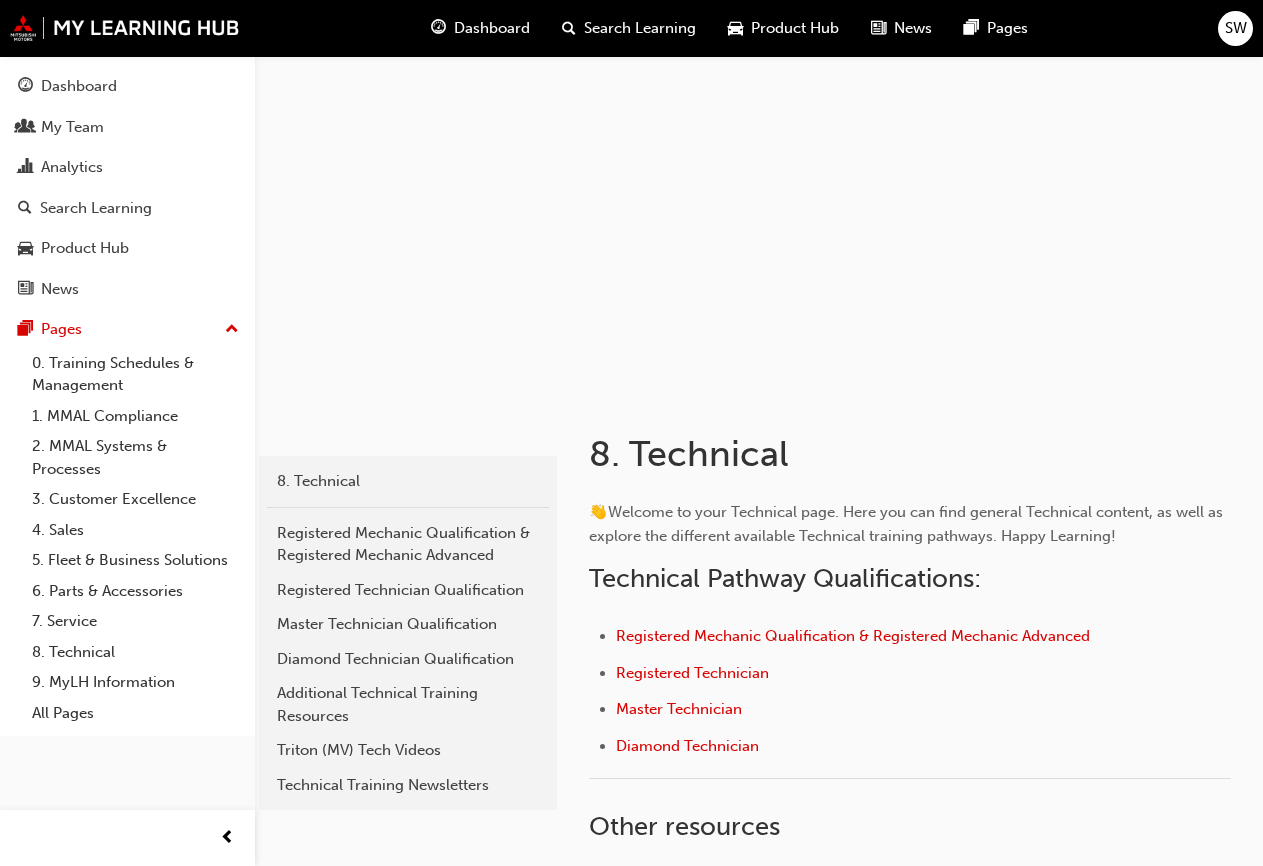 scroll, scrollTop: 0, scrollLeft: 0, axis: both 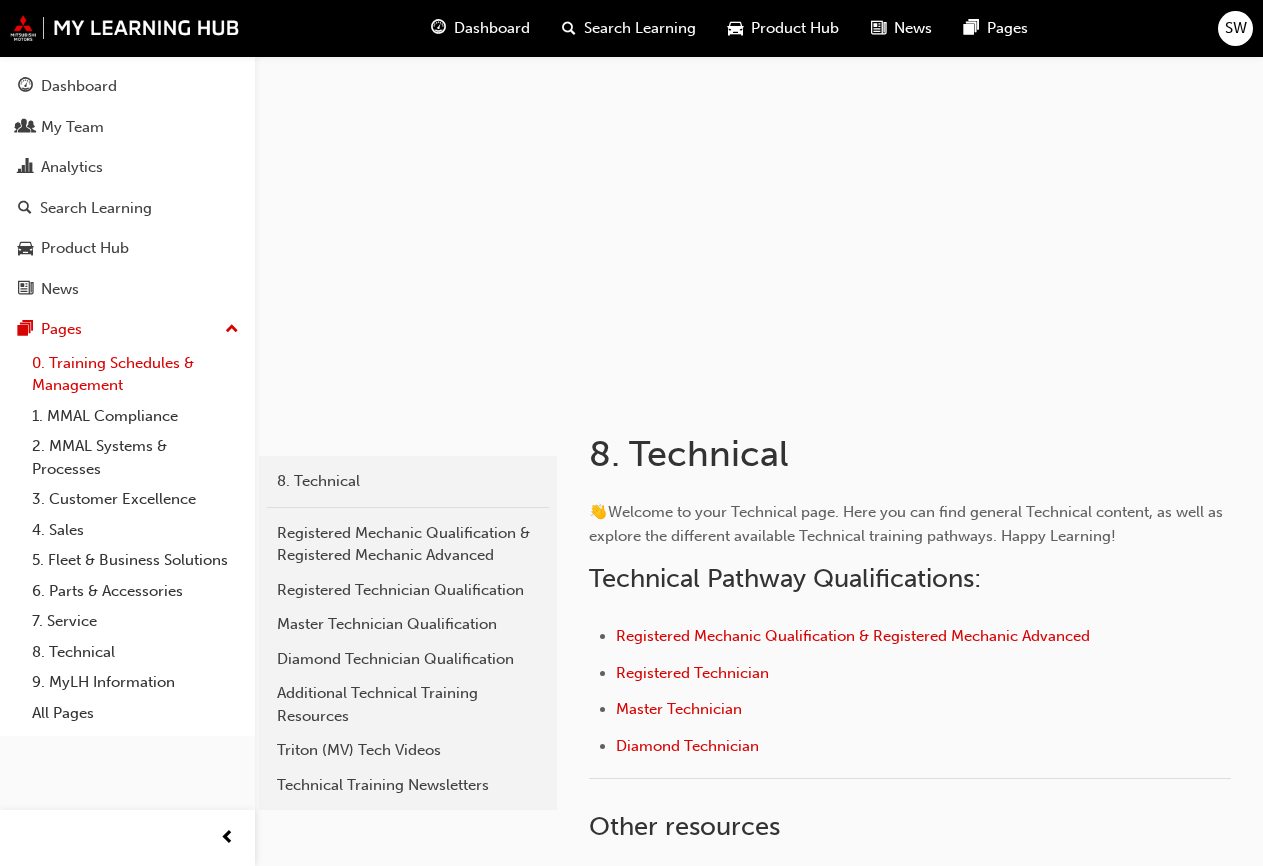 click on "0. Training Schedules & Management" at bounding box center (135, 374) 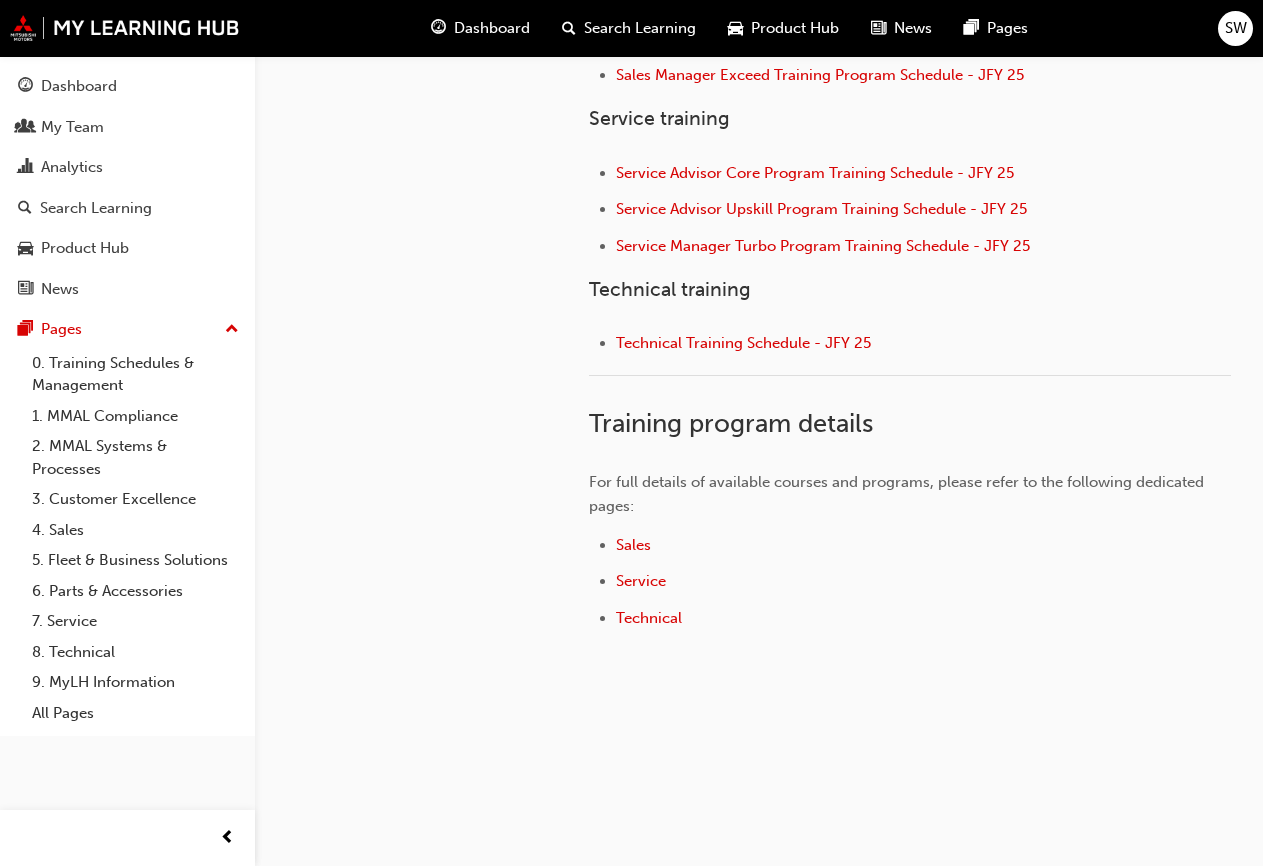 scroll, scrollTop: 915, scrollLeft: 0, axis: vertical 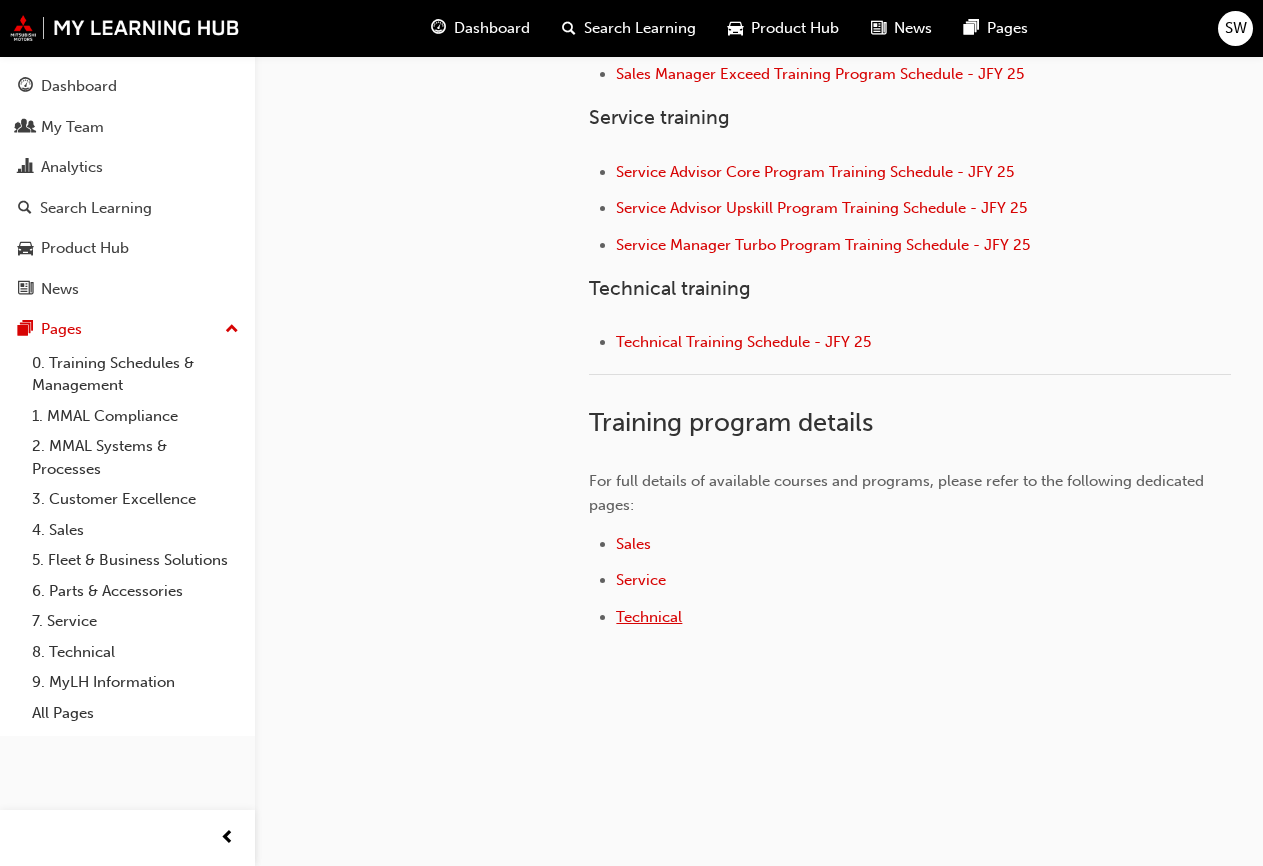 click on "Technical" at bounding box center [649, 617] 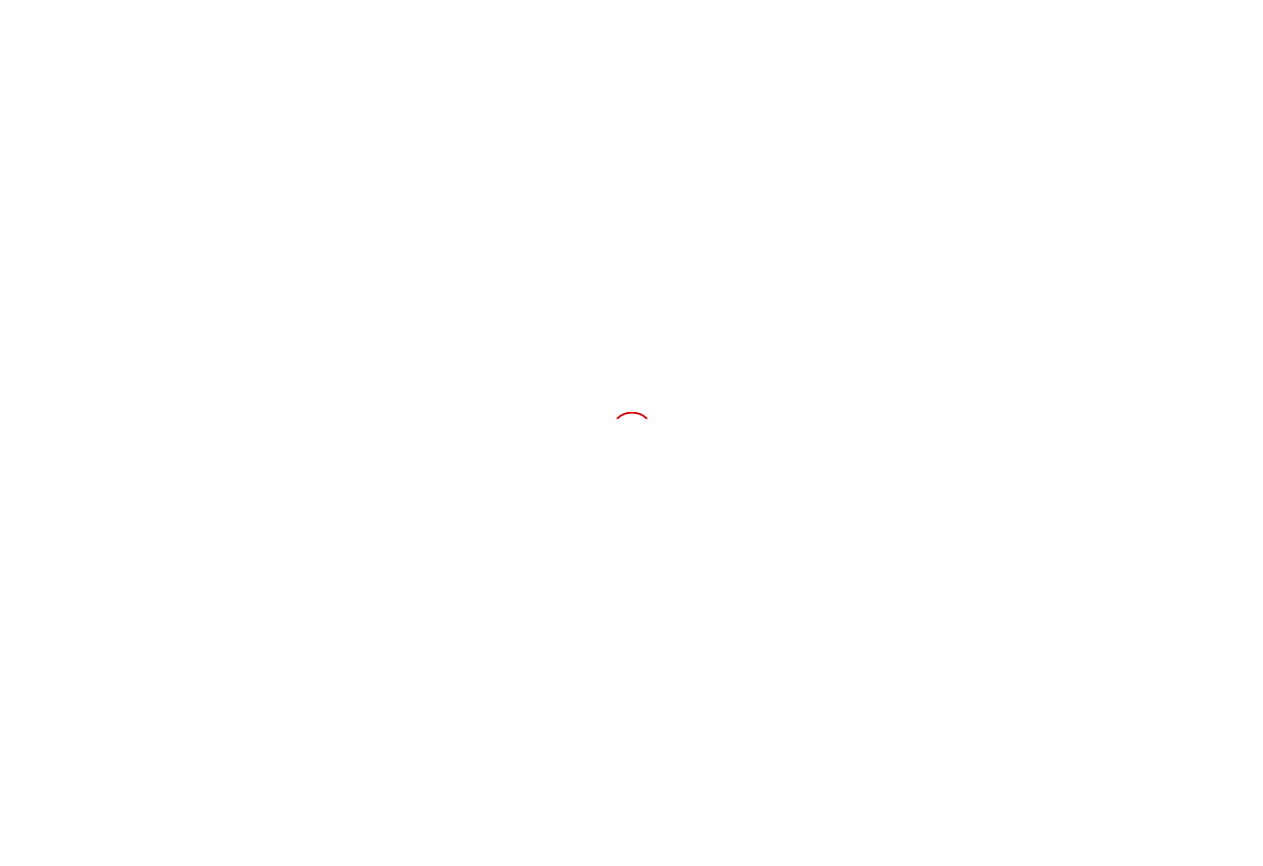 scroll, scrollTop: 0, scrollLeft: 0, axis: both 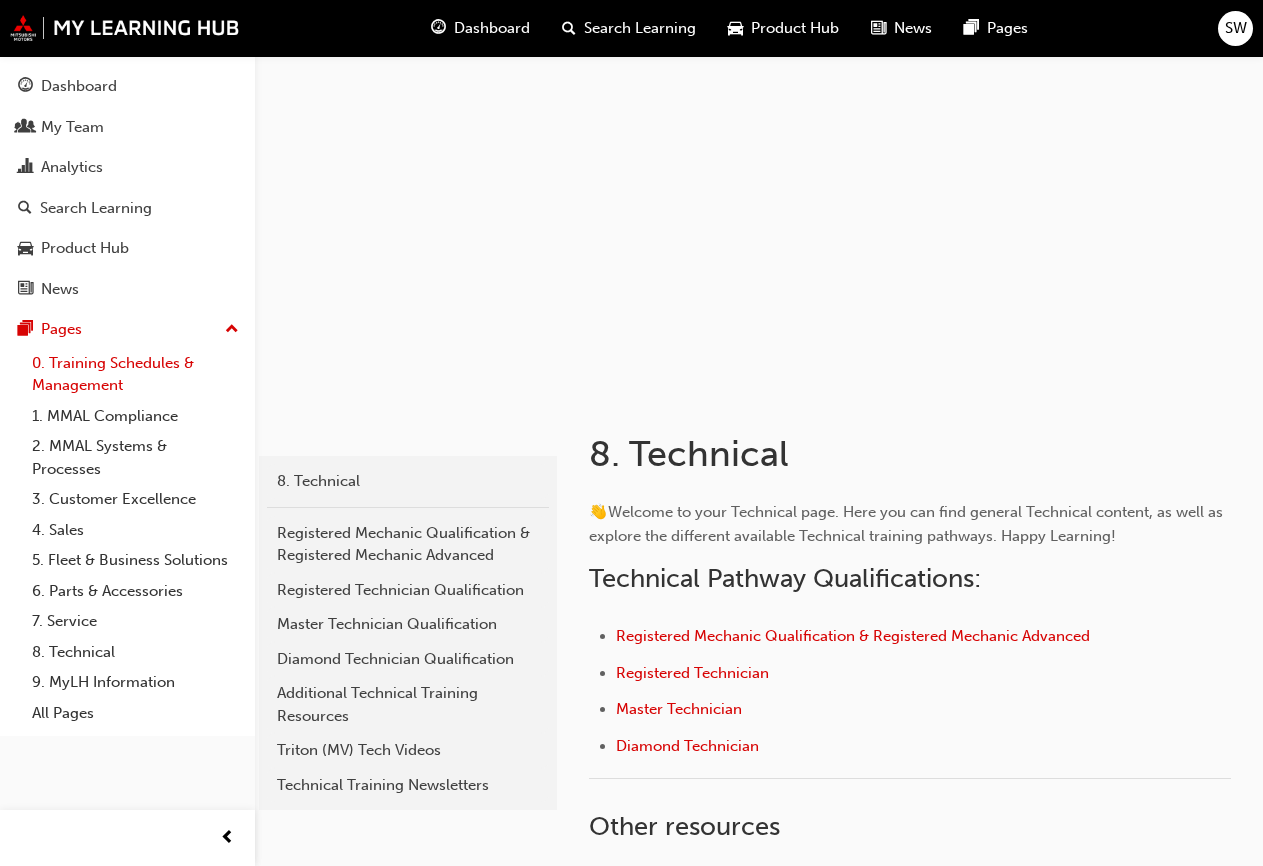 click on "0. Training Schedules & Management" at bounding box center [135, 374] 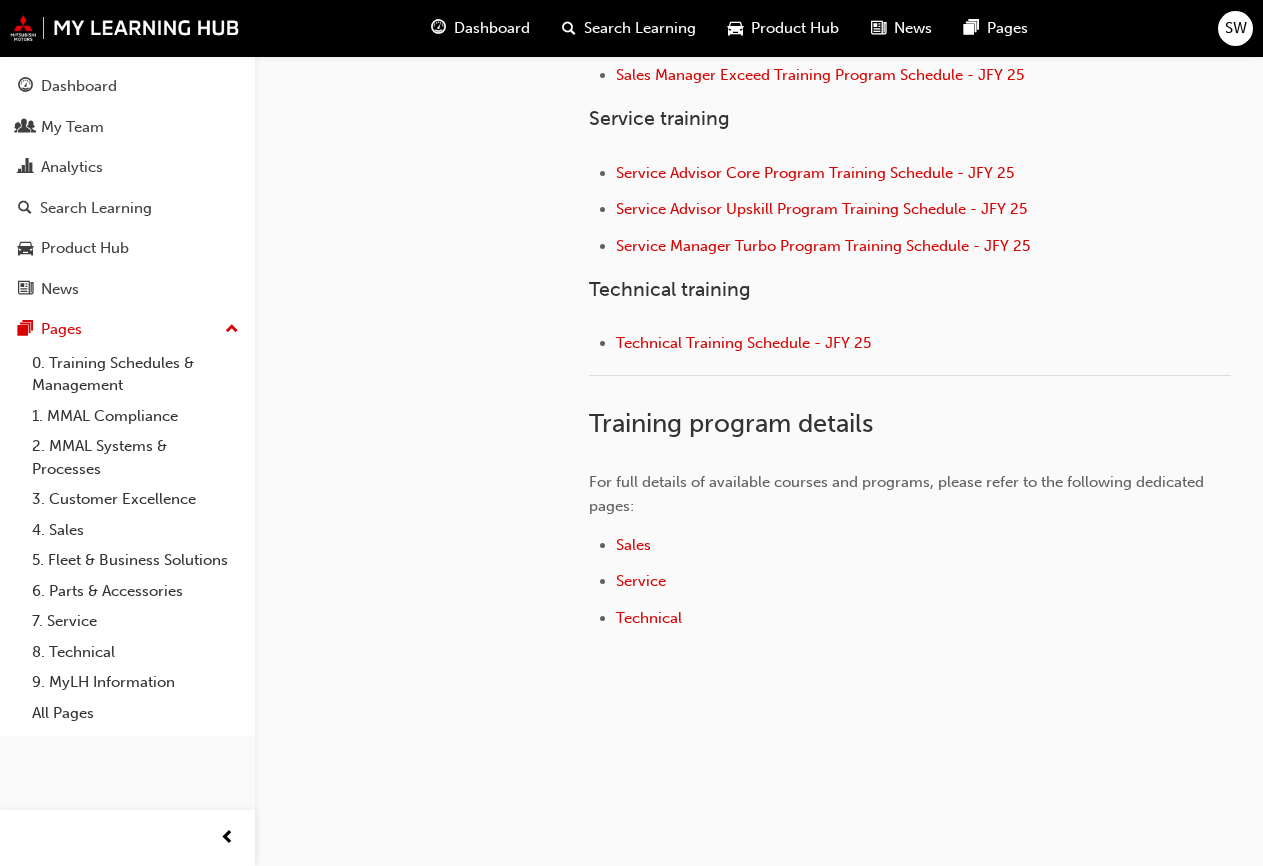 scroll, scrollTop: 915, scrollLeft: 0, axis: vertical 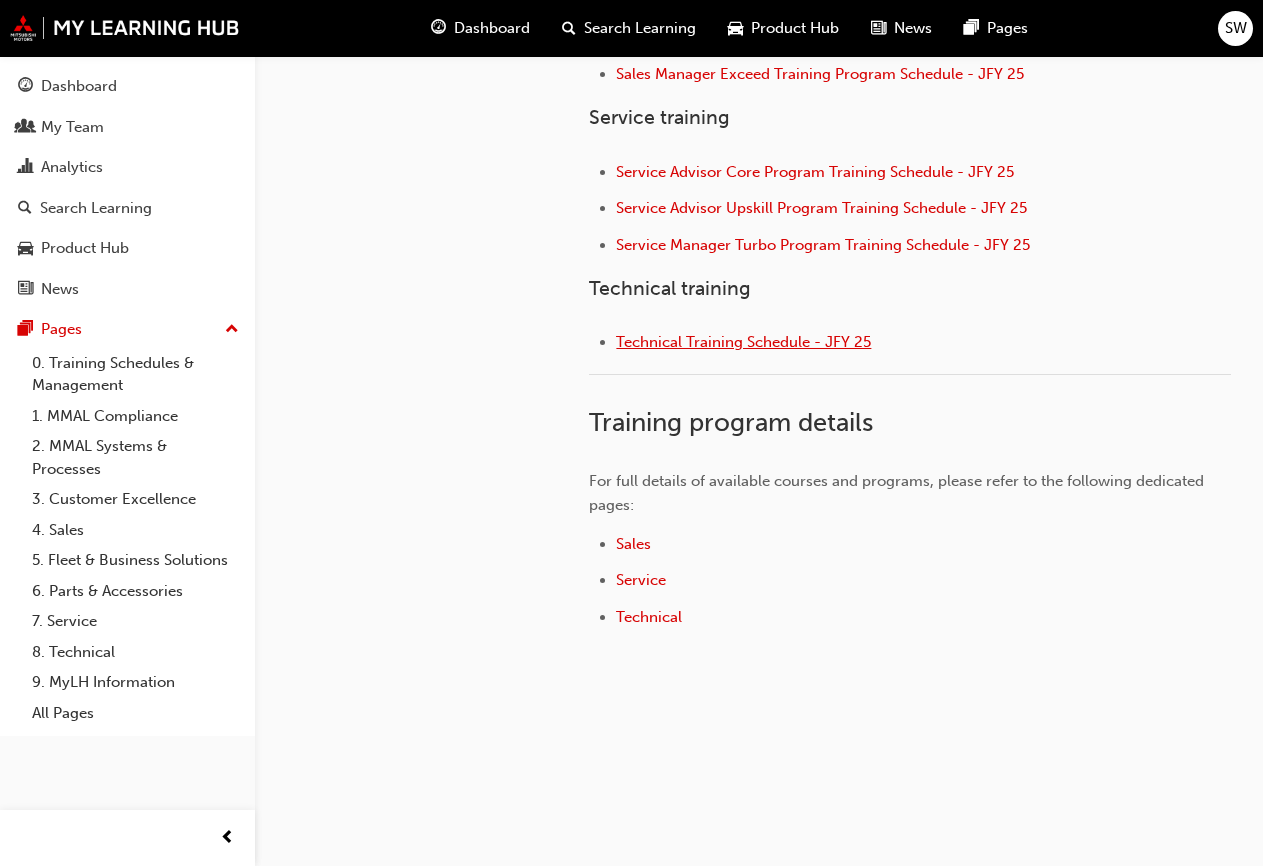 click on "Technical Training Schedule - JFY 25" at bounding box center (743, 342) 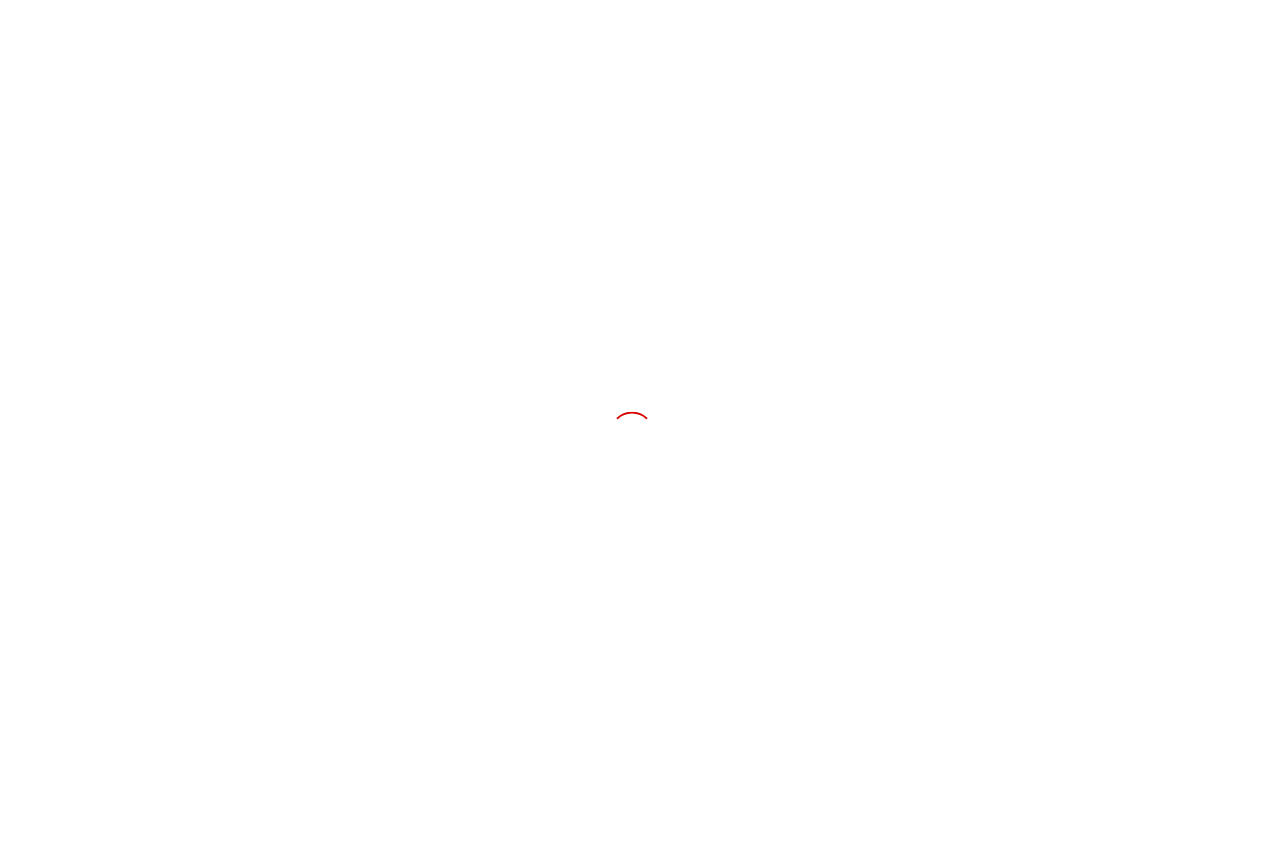 scroll, scrollTop: 0, scrollLeft: 0, axis: both 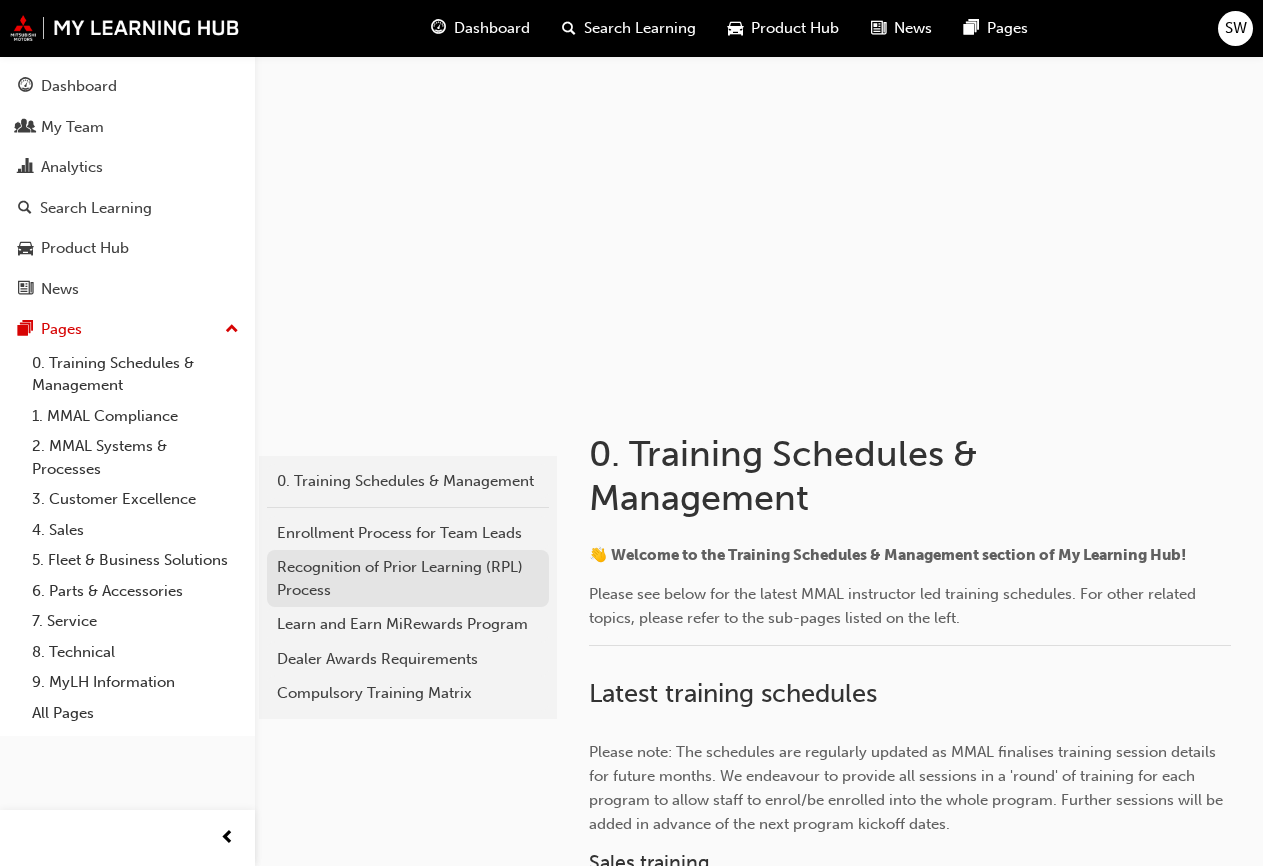click on "Recognition of Prior Learning (RPL) Process" at bounding box center (408, 578) 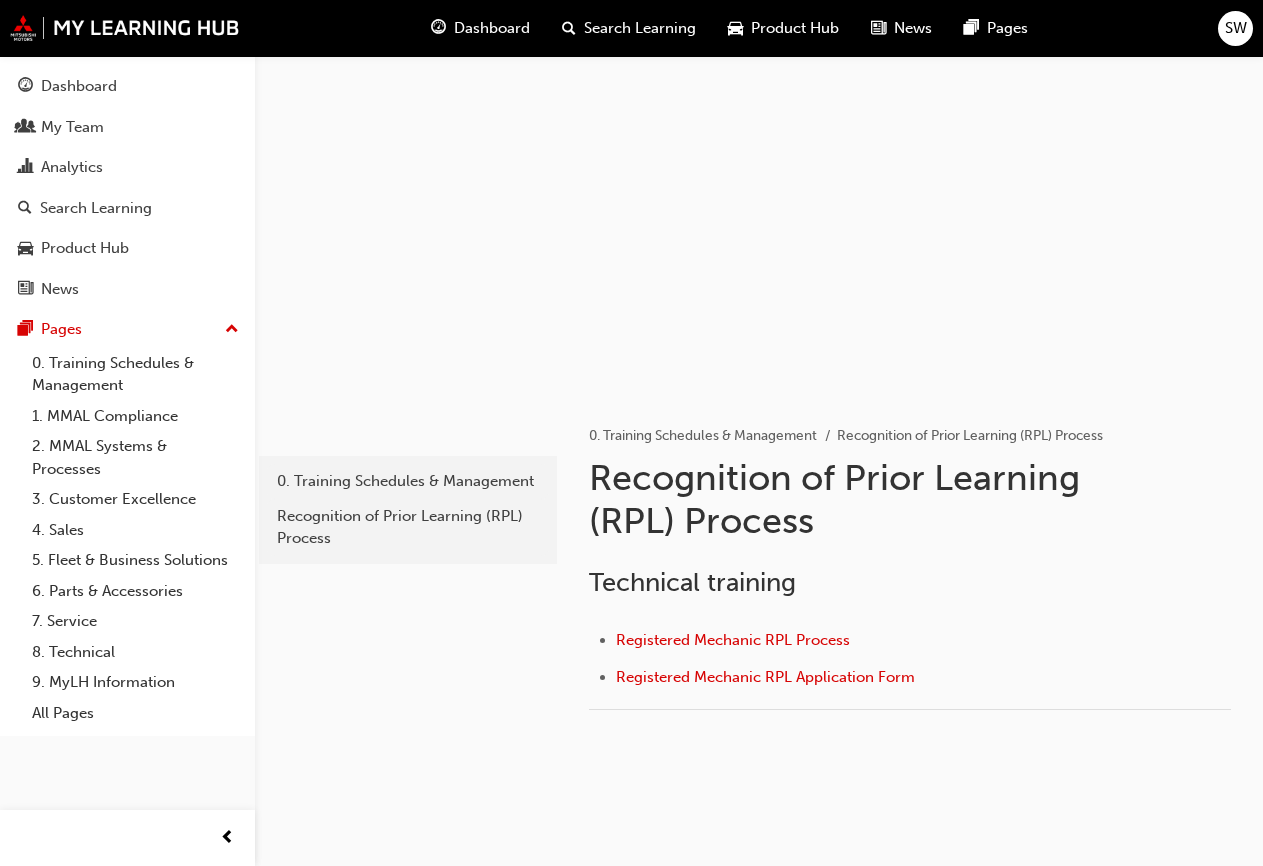 scroll, scrollTop: 0, scrollLeft: 0, axis: both 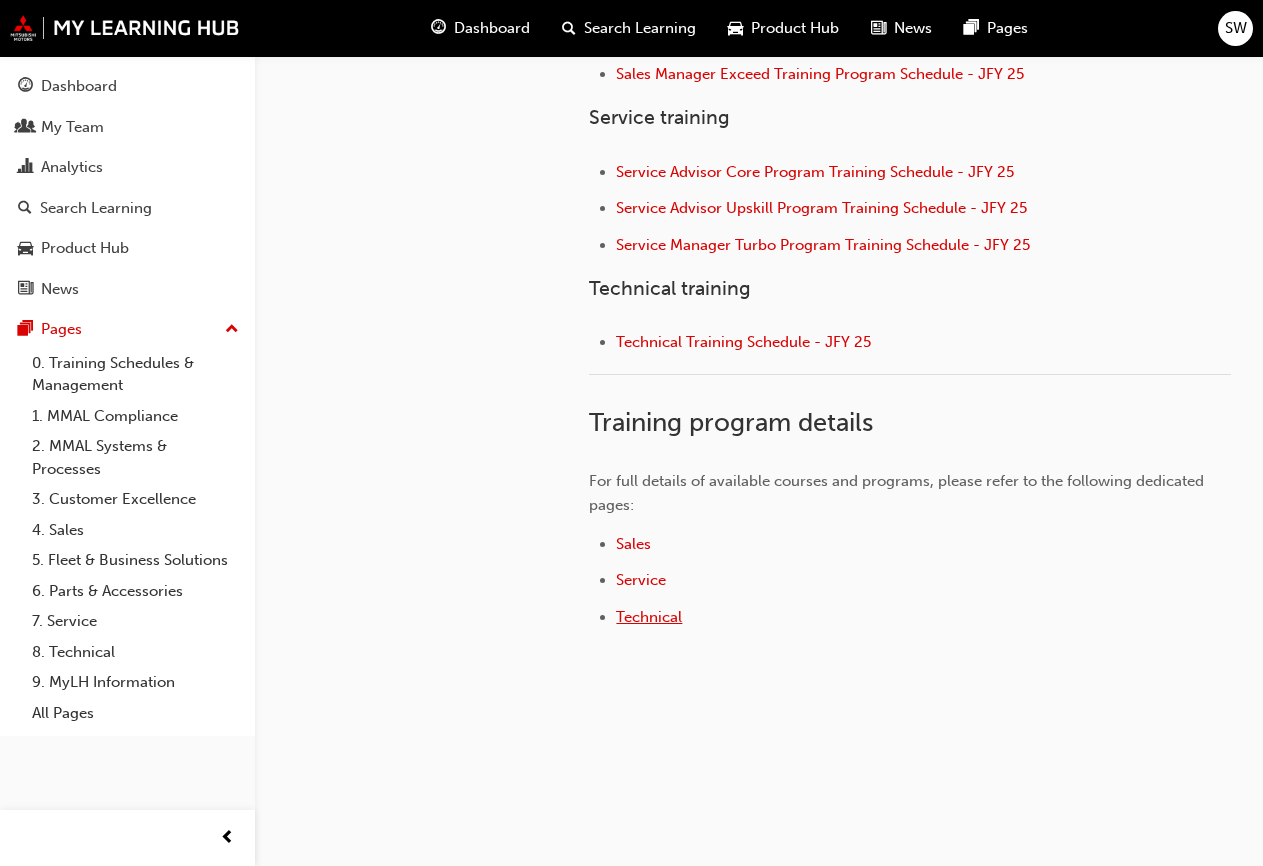 click on "Technical" at bounding box center [649, 617] 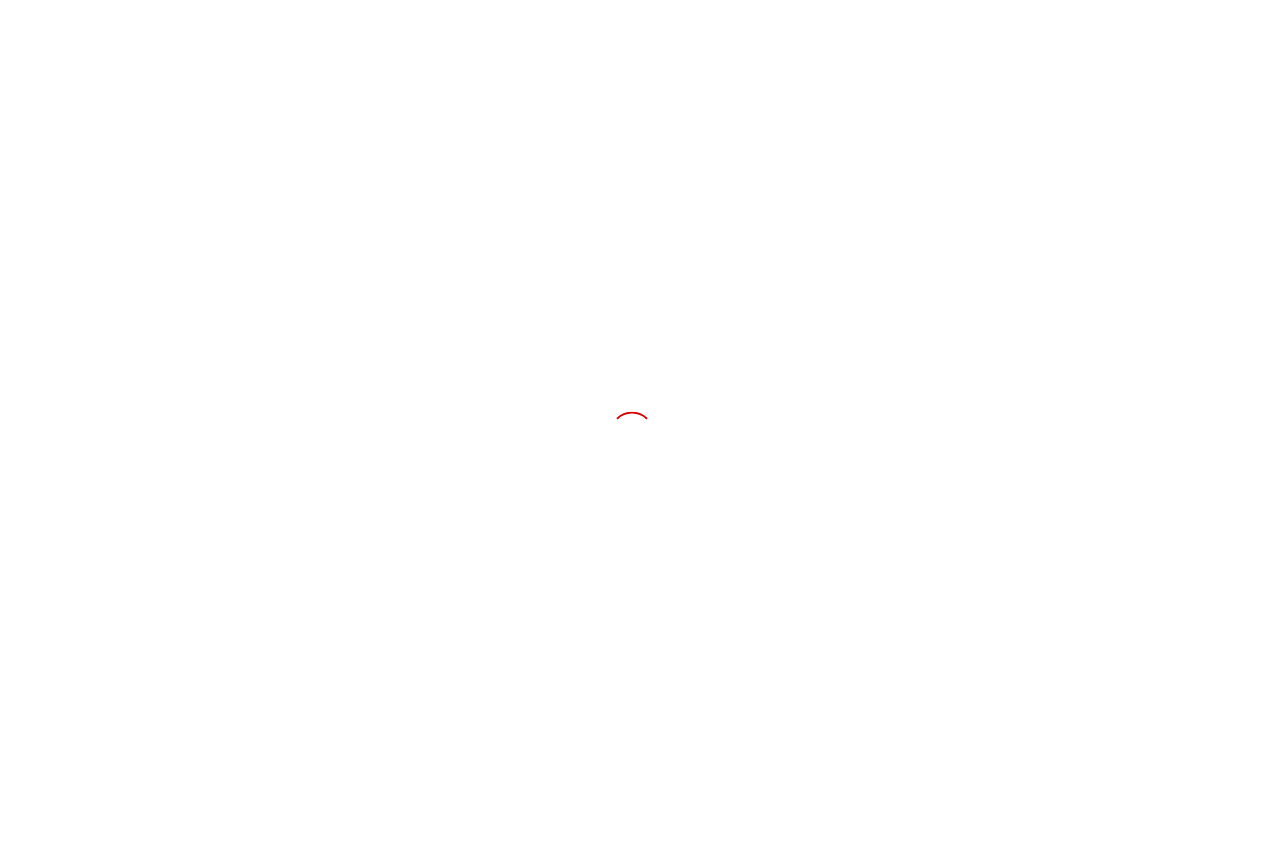 scroll, scrollTop: 0, scrollLeft: 0, axis: both 